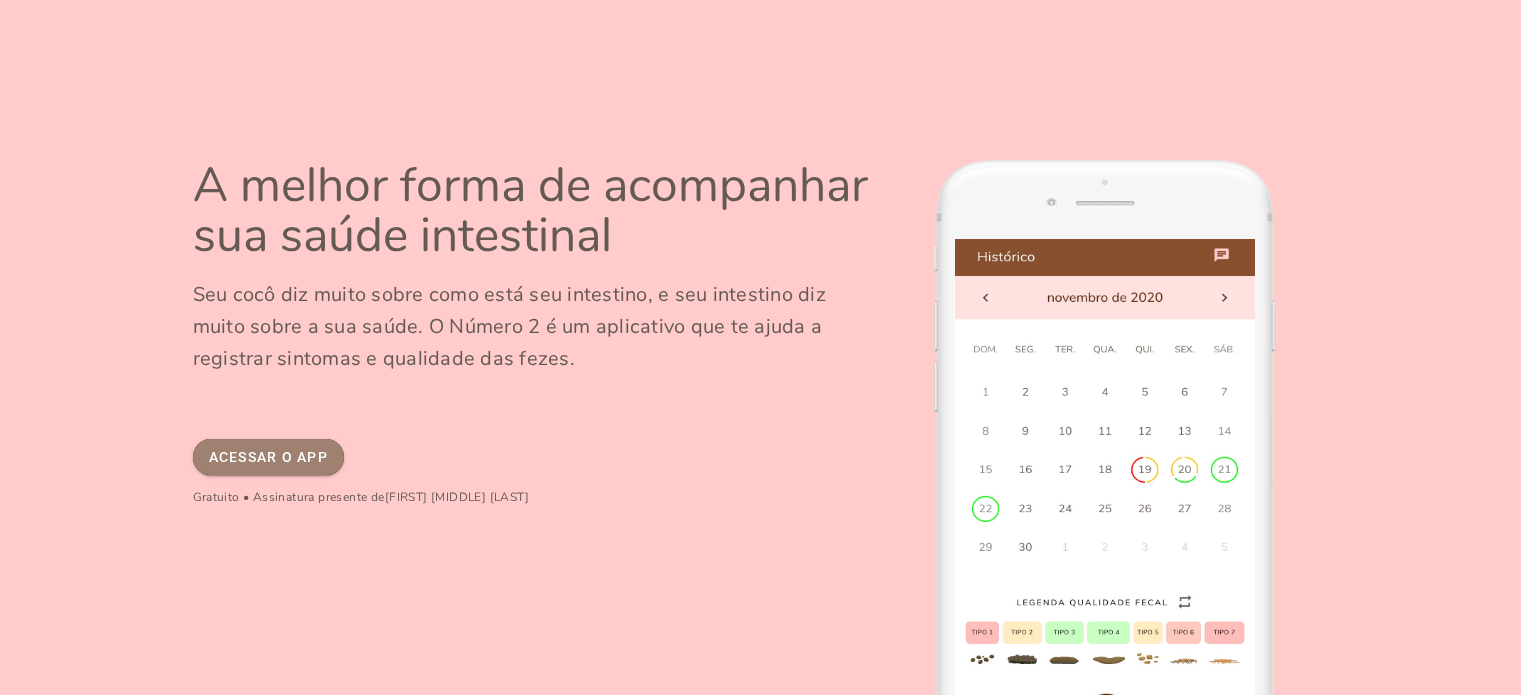 scroll, scrollTop: 0, scrollLeft: 0, axis: both 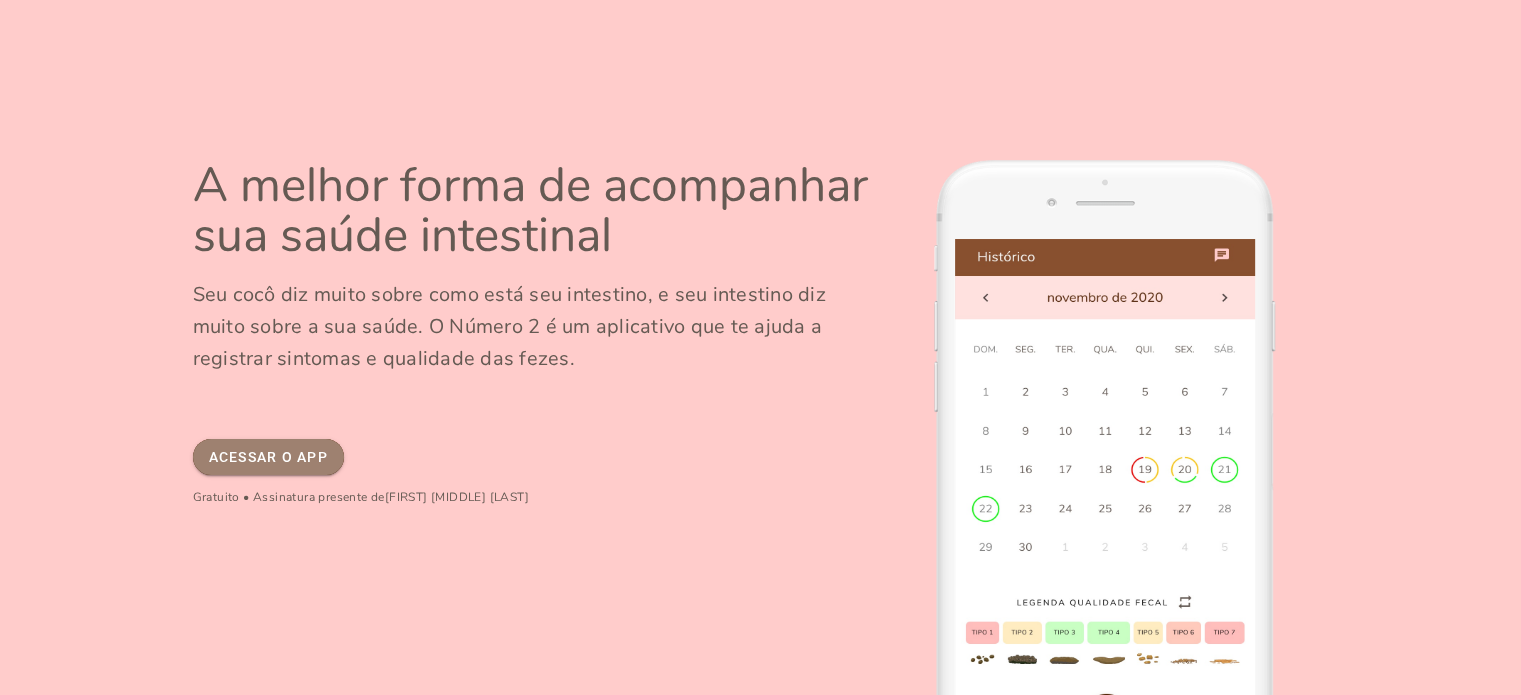 click on "Acessar o app" at bounding box center (0, 0) 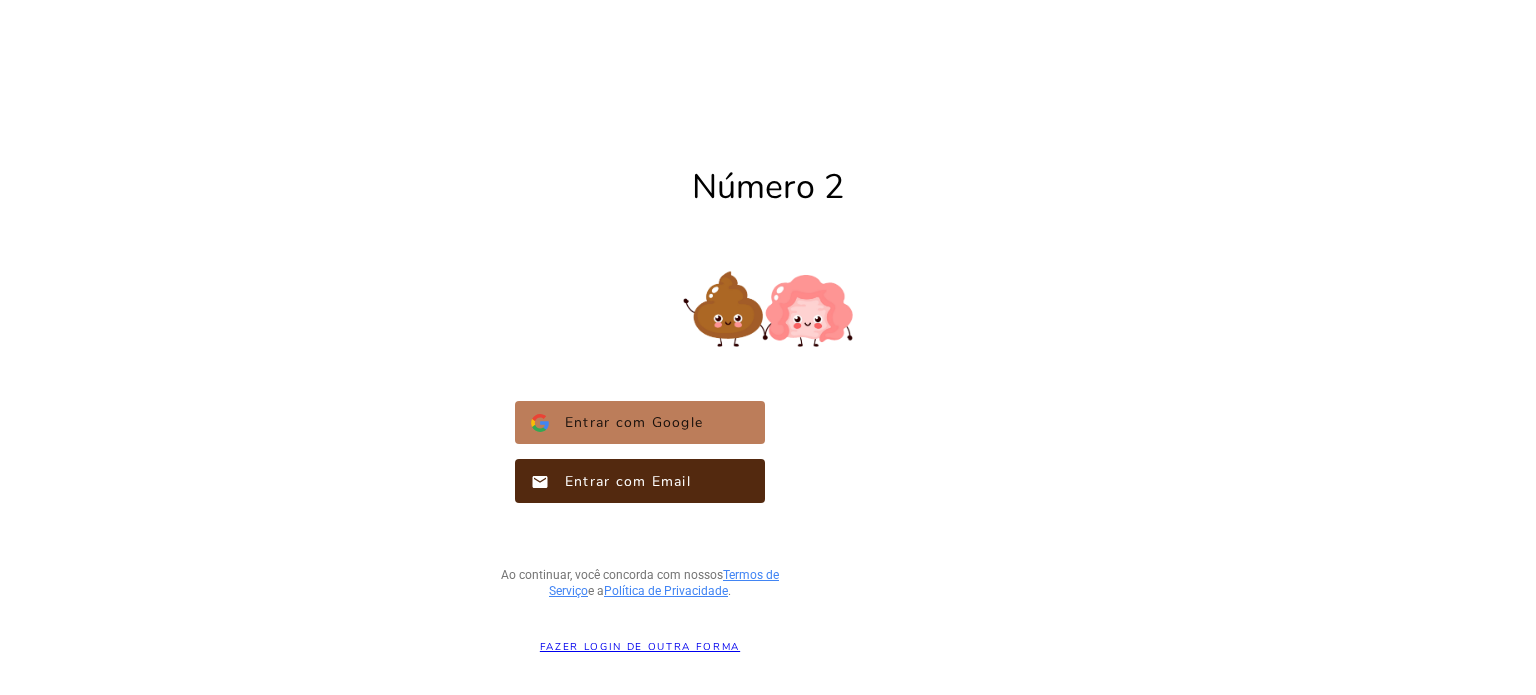 click on "Entrar com Google" at bounding box center [626, 423] 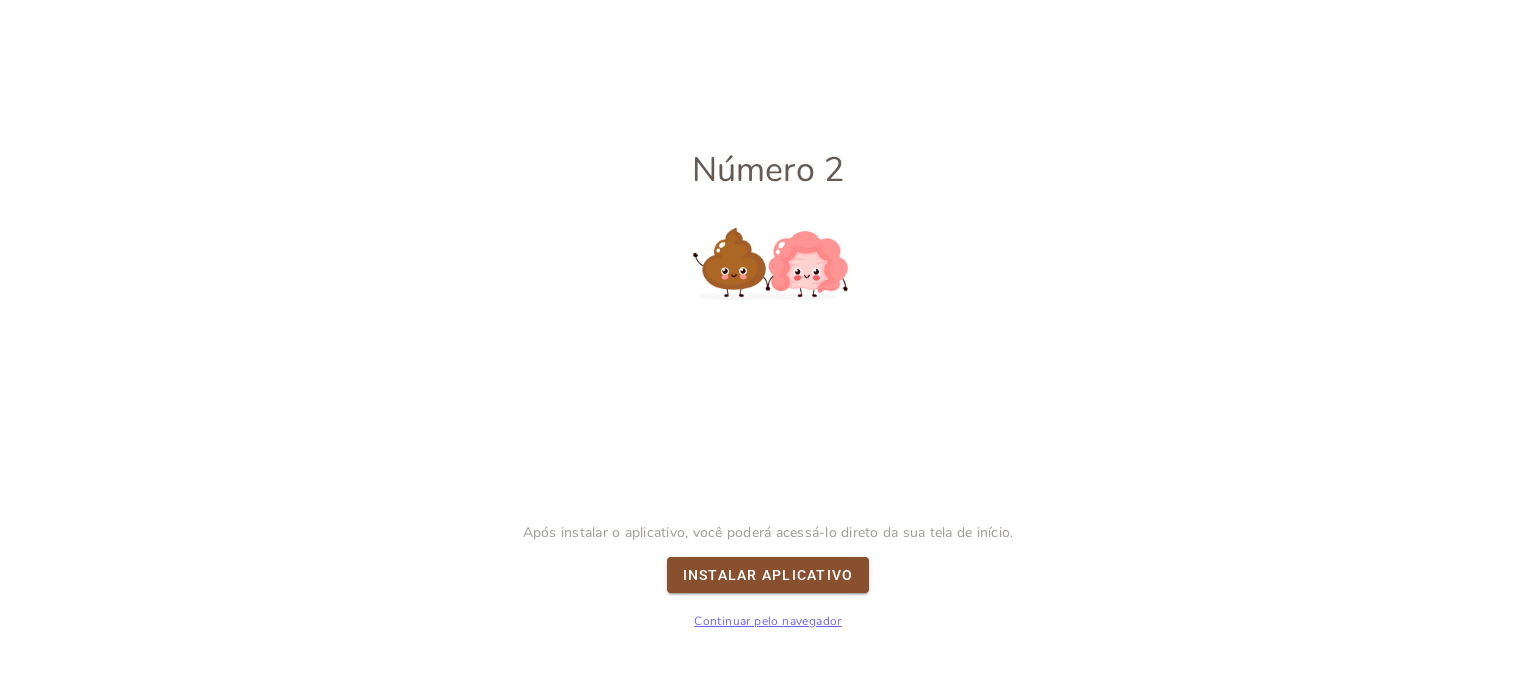 scroll, scrollTop: 0, scrollLeft: 0, axis: both 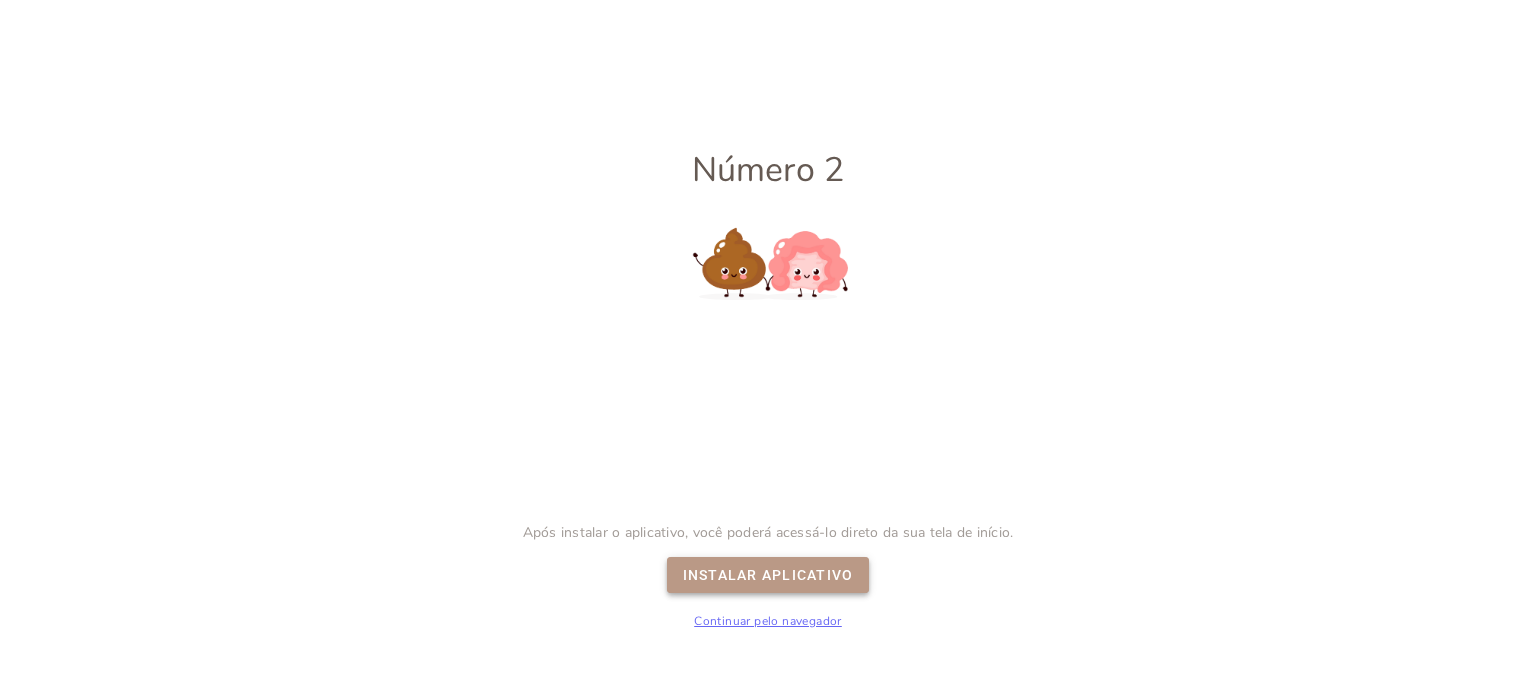 click on "Instalar Aplicativo" at bounding box center [0, 0] 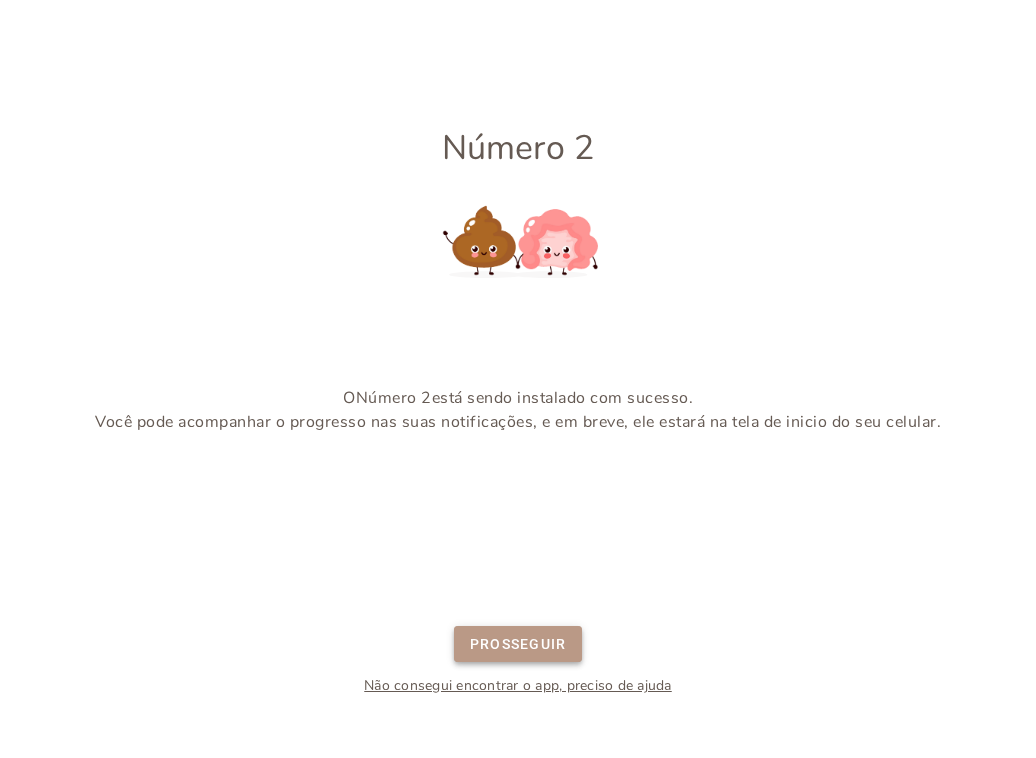 click on "Prosseguir" at bounding box center (0, 0) 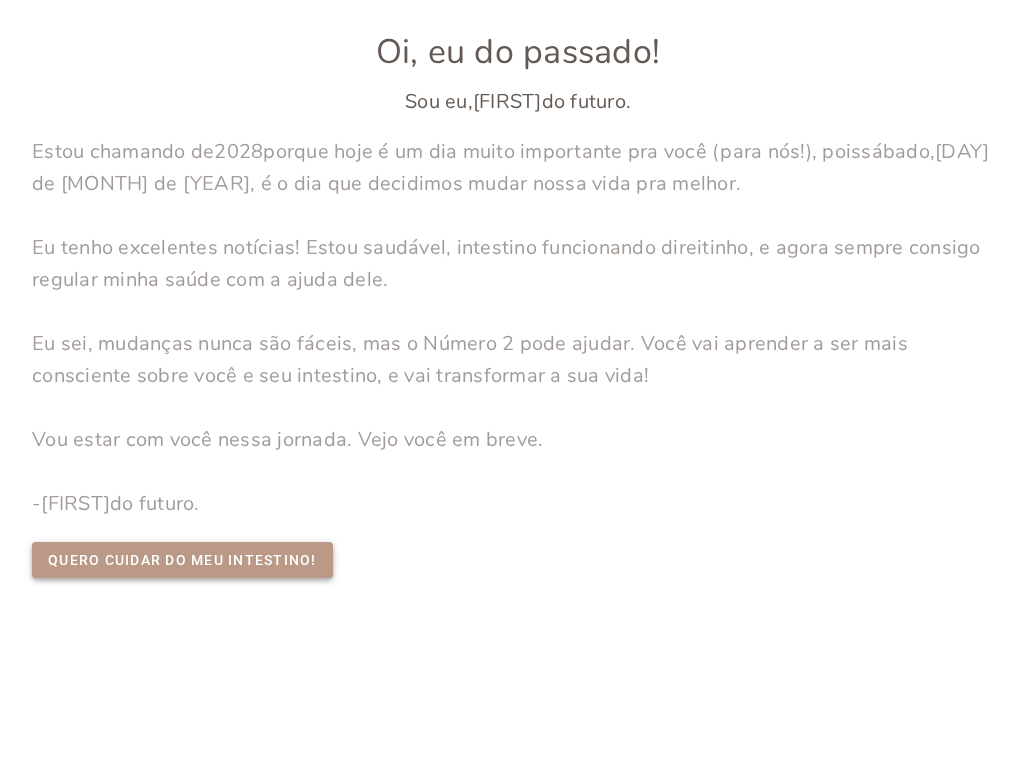 click on "Quero cuidar do meu intestino!" at bounding box center [0, 0] 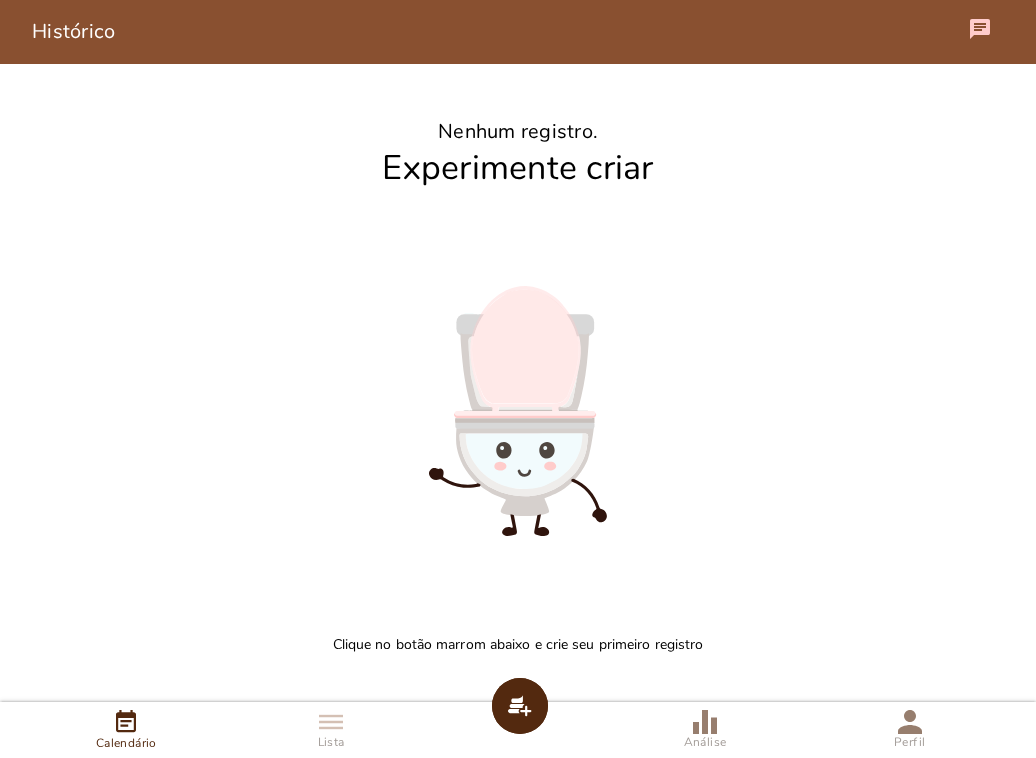 click 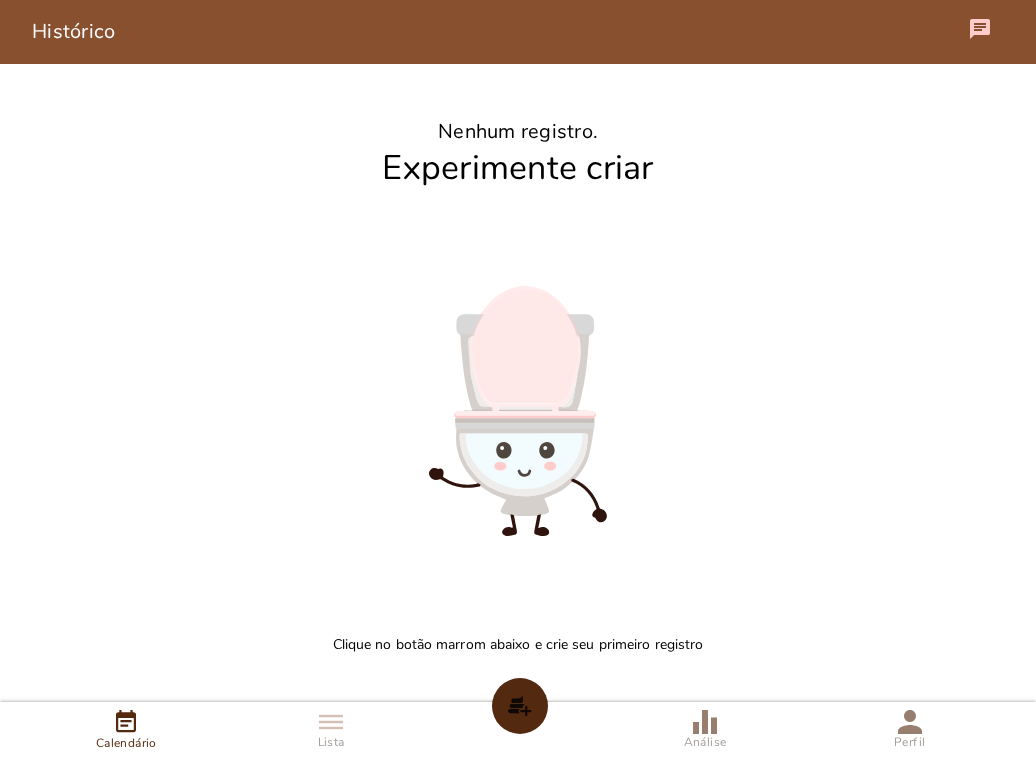 click 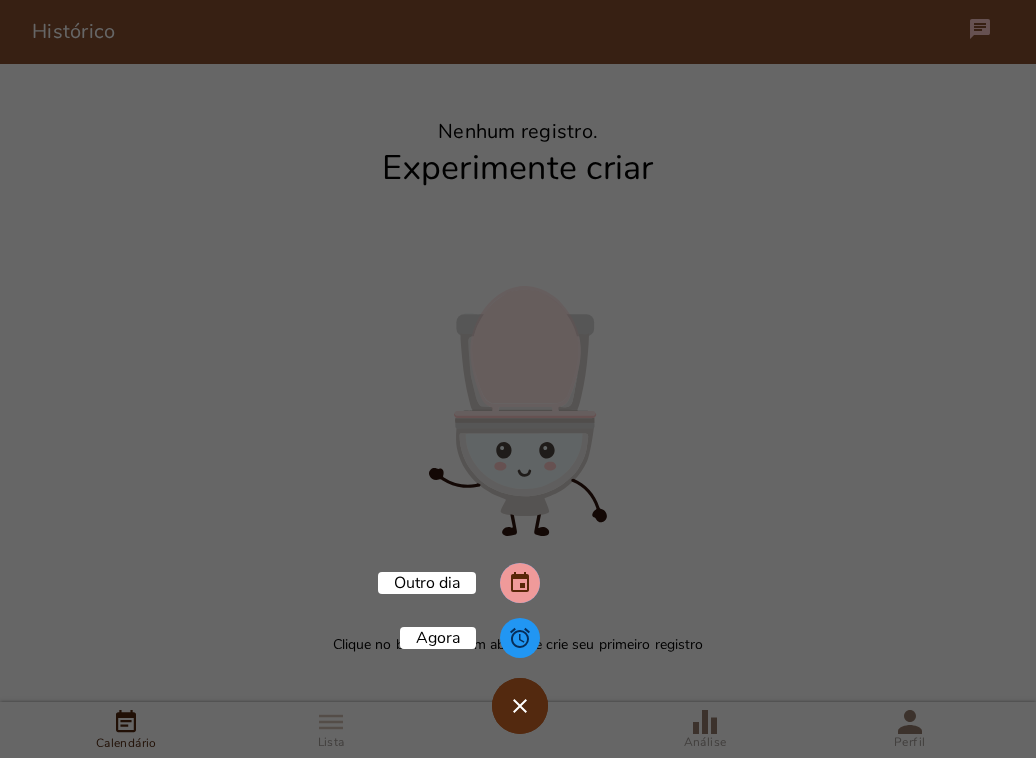 click 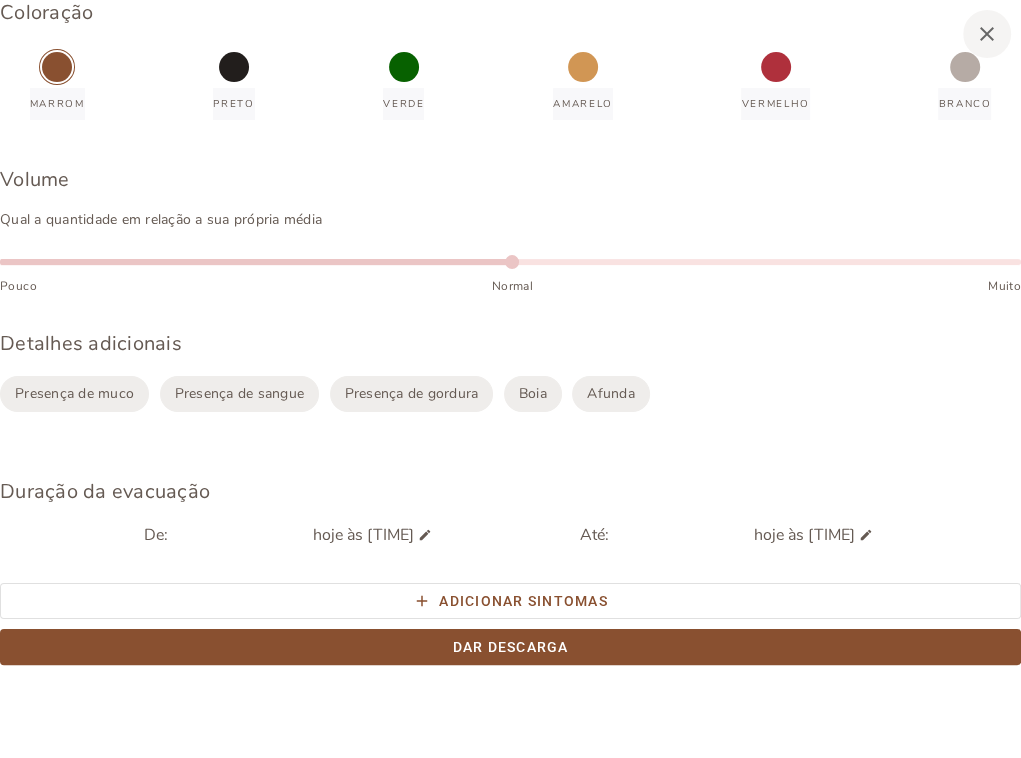 scroll, scrollTop: 0, scrollLeft: 0, axis: both 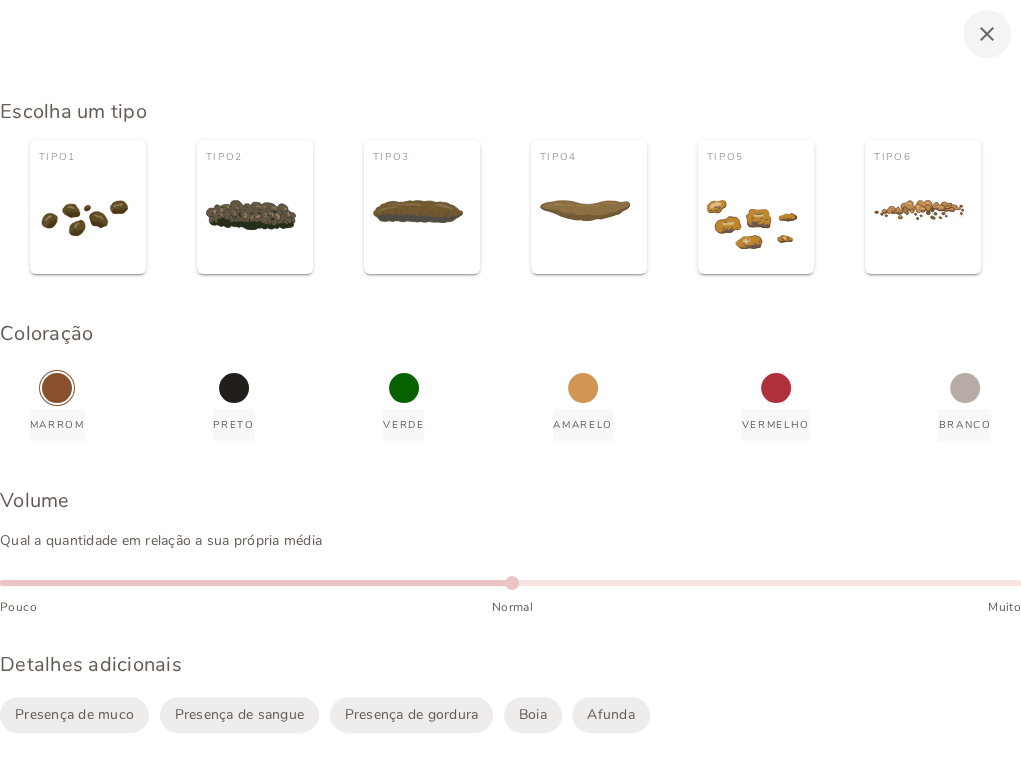 type on "2" 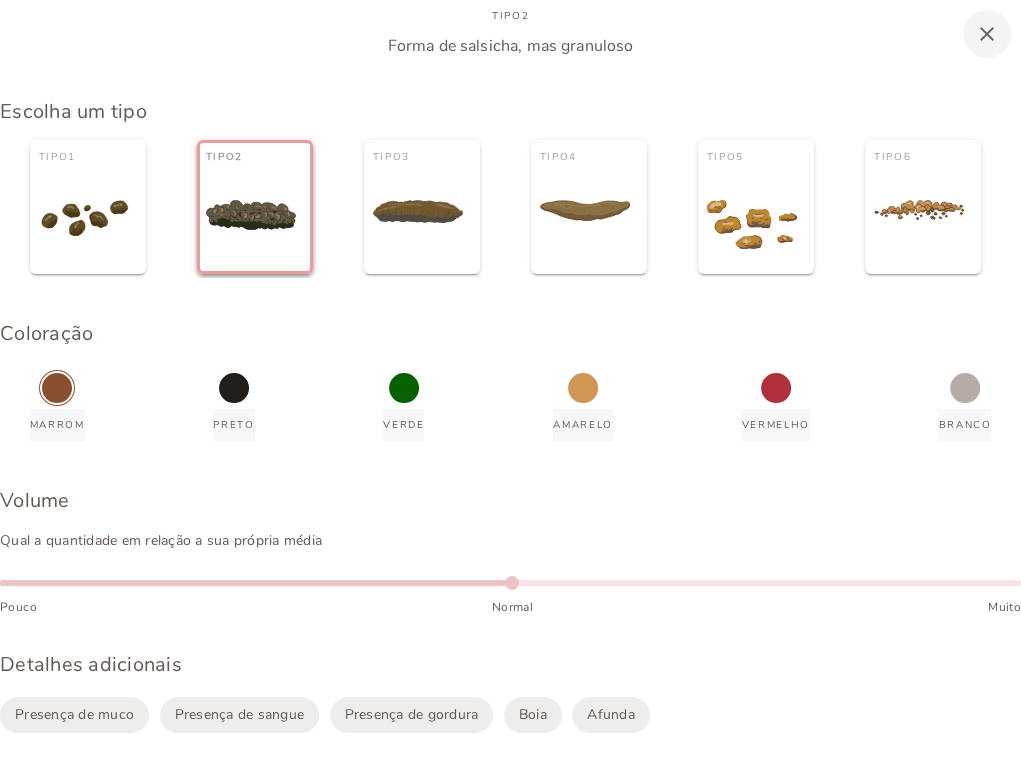 type on "#221e1C" 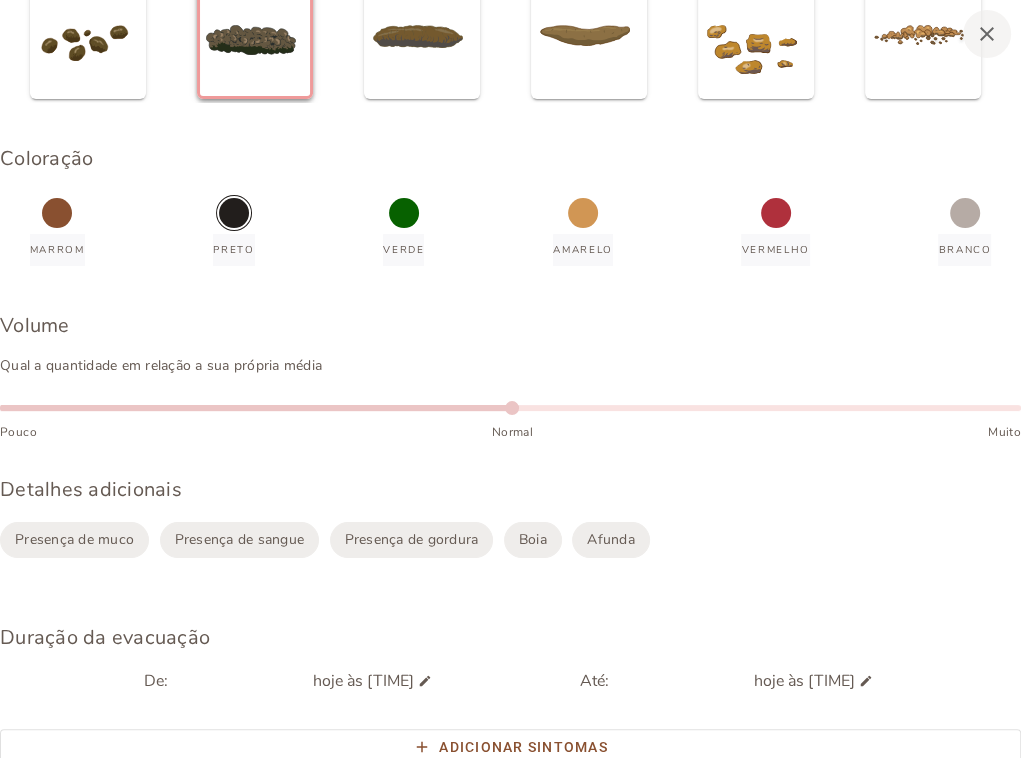 scroll, scrollTop: 176, scrollLeft: 0, axis: vertical 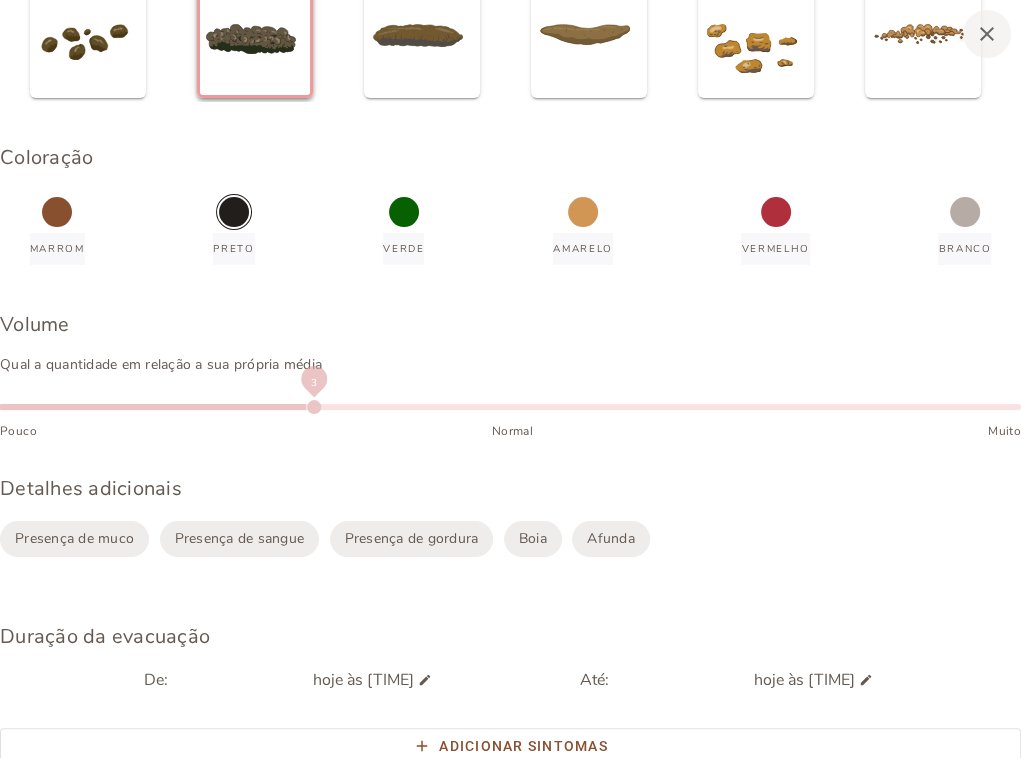 drag, startPoint x: 514, startPoint y: 447, endPoint x: 346, endPoint y: 458, distance: 168.35974 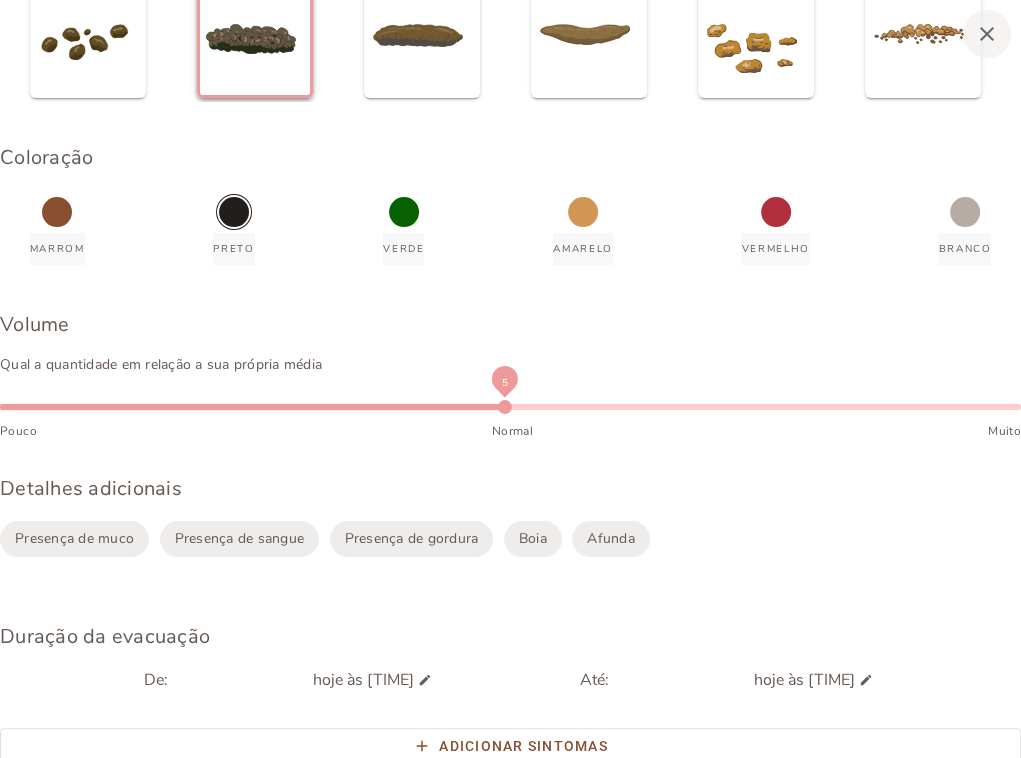 drag, startPoint x: 320, startPoint y: 451, endPoint x: 508, endPoint y: 463, distance: 188.38258 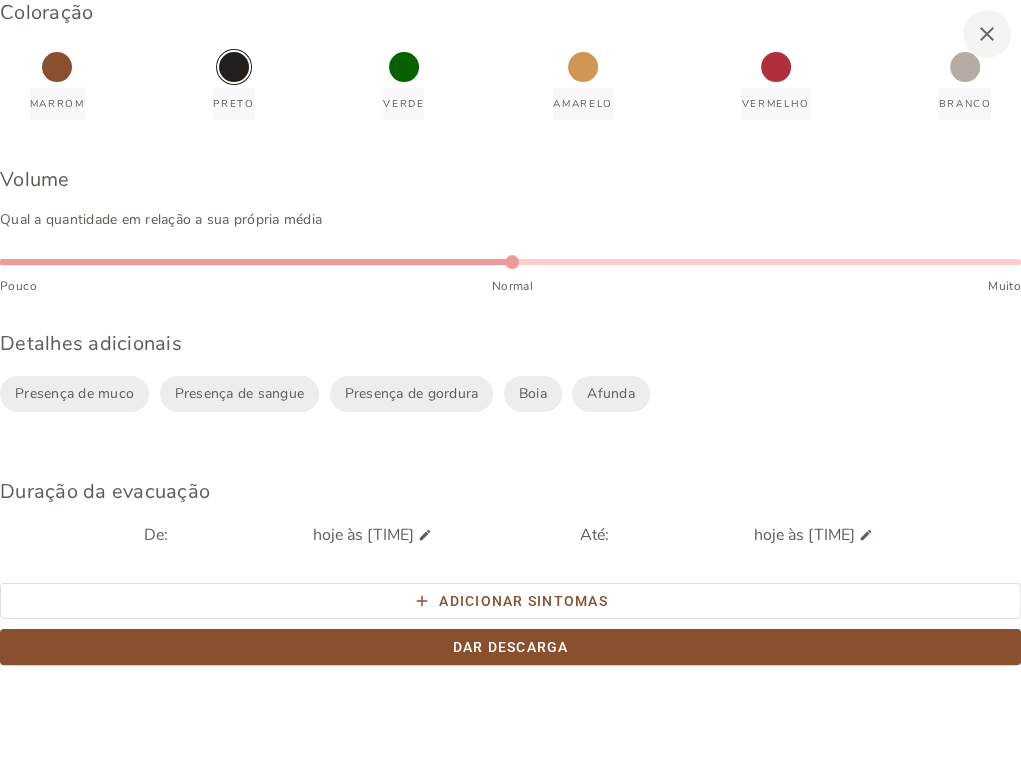 scroll, scrollTop: 362, scrollLeft: 0, axis: vertical 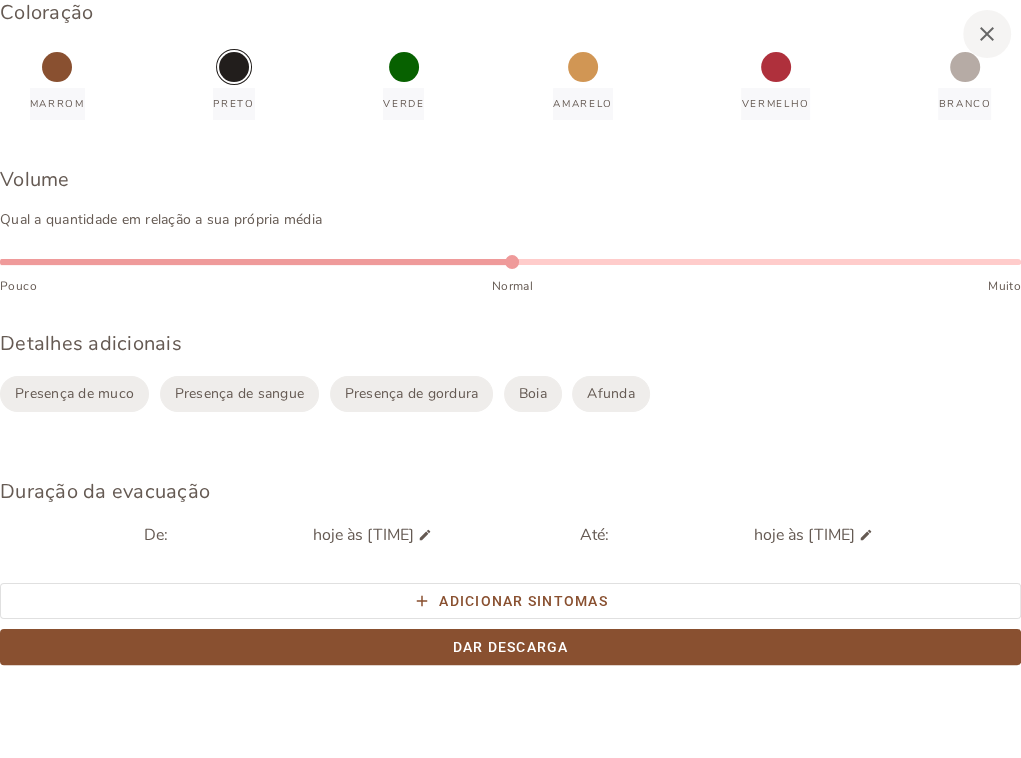 click on "Boia" 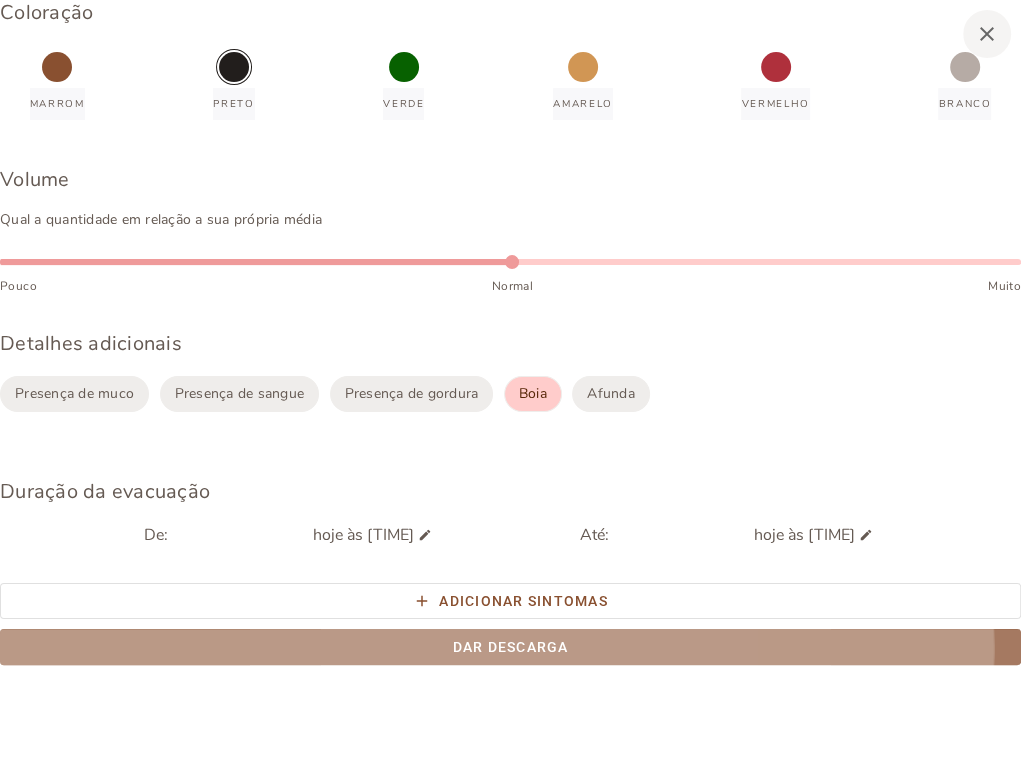 click on "Dar descarga" at bounding box center (510, 647) 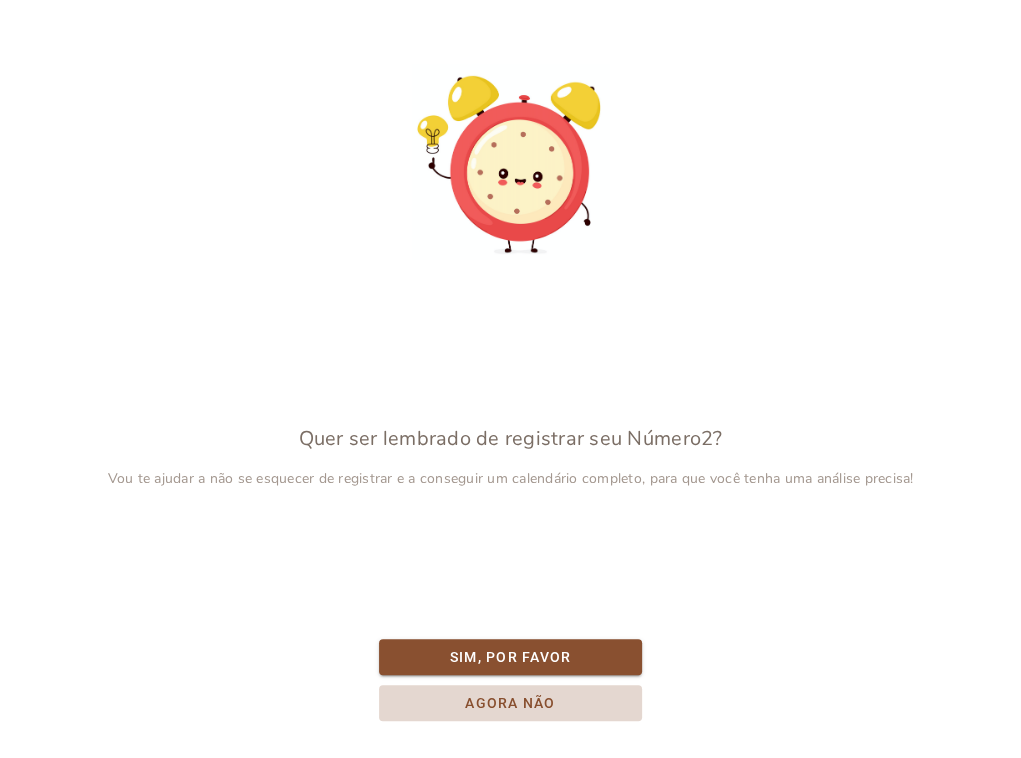 click on "Agora não" at bounding box center (0, 0) 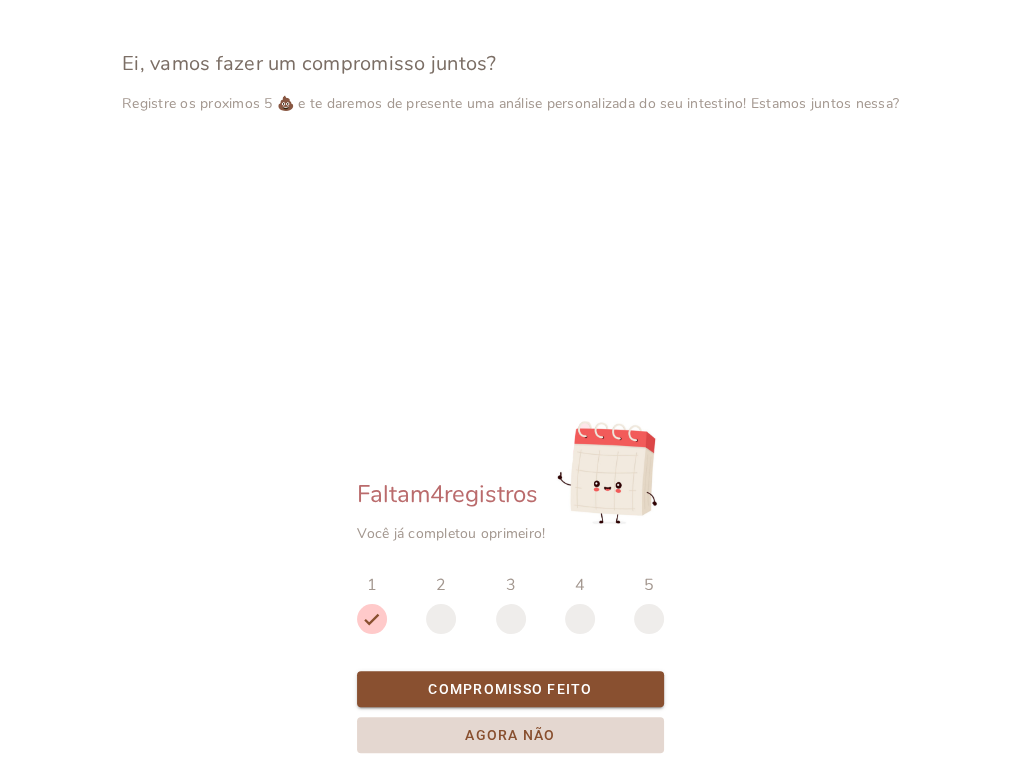 click on "Agora não" at bounding box center [0, 0] 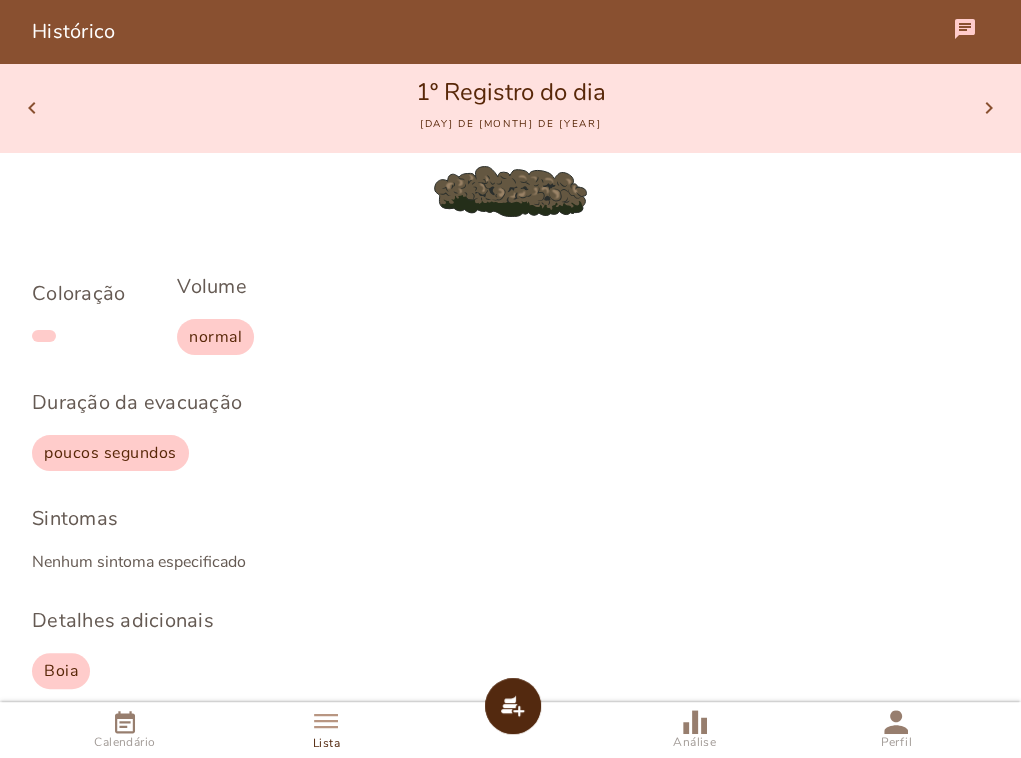 scroll, scrollTop: 196, scrollLeft: 0, axis: vertical 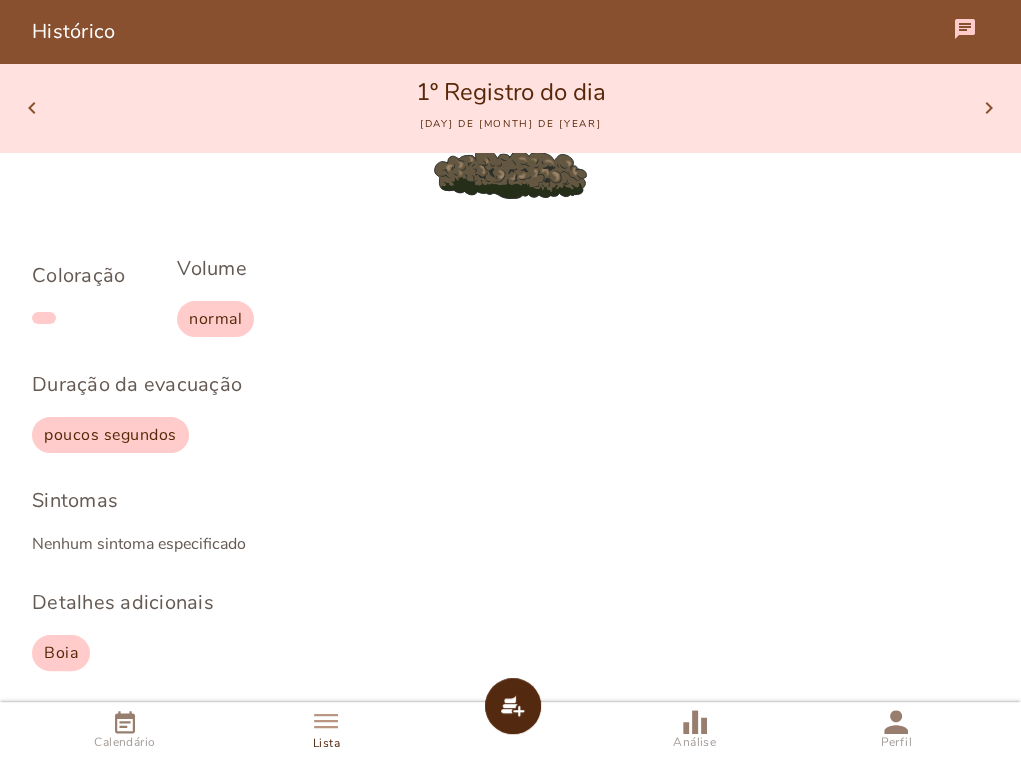 click on "Calendário" 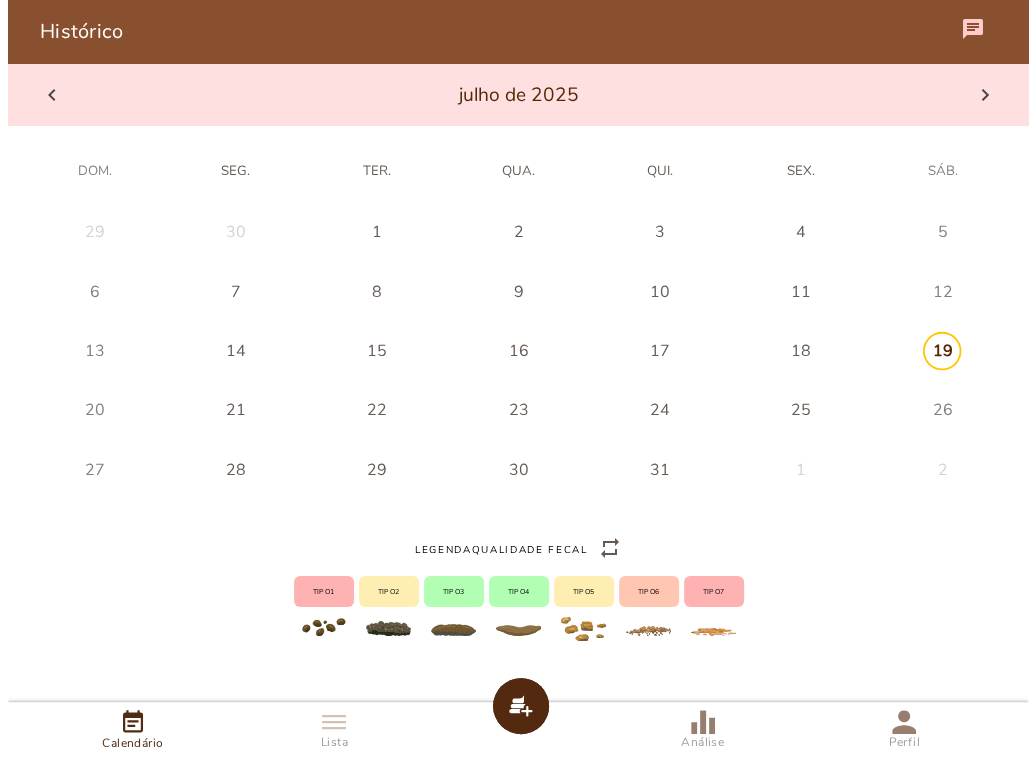 scroll, scrollTop: 0, scrollLeft: 0, axis: both 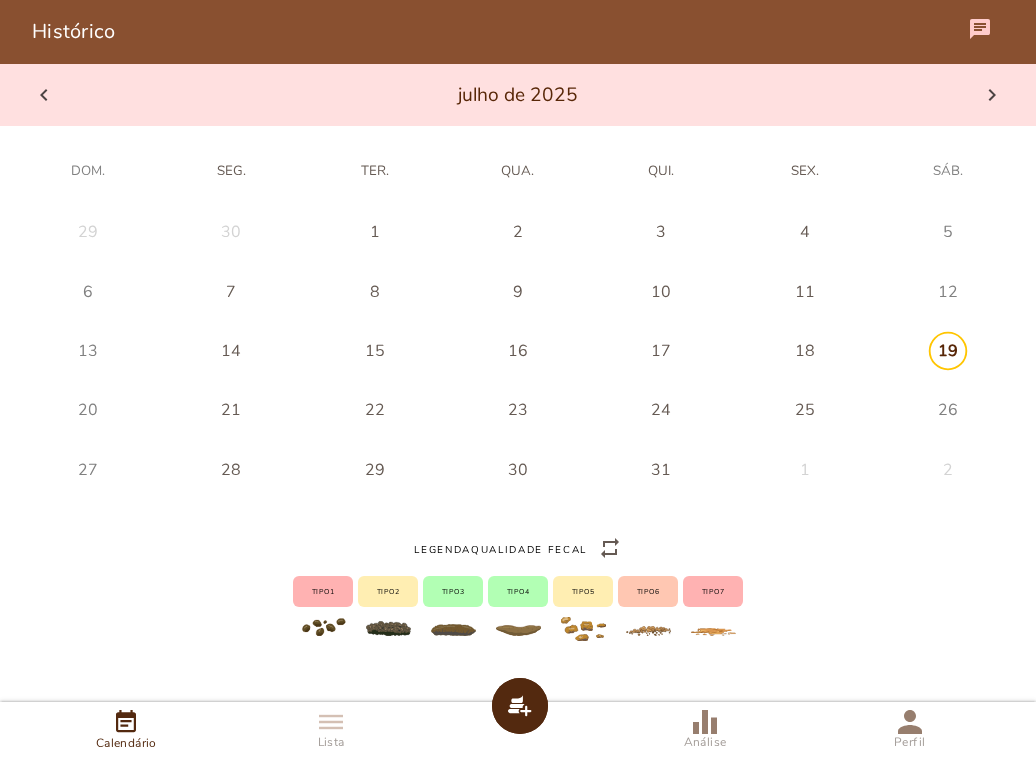 click on "19" at bounding box center [88, 232] 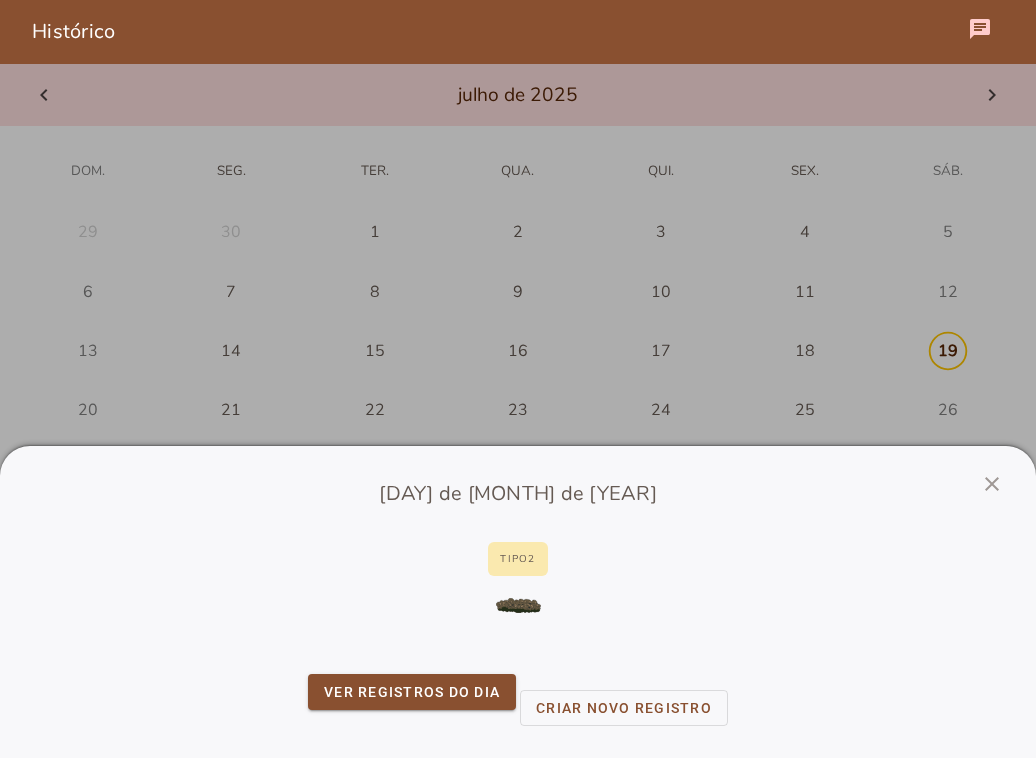 click at bounding box center [518, 379] 